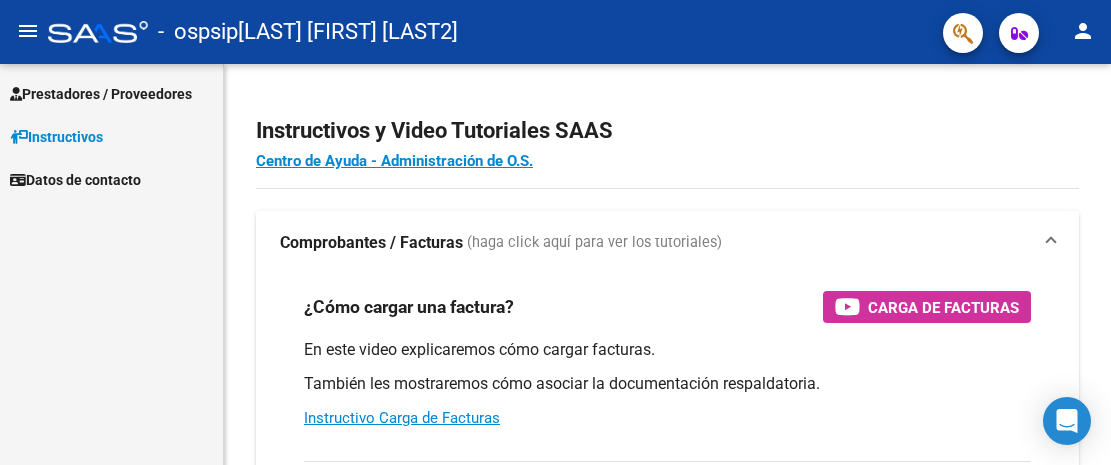 scroll, scrollTop: 0, scrollLeft: 0, axis: both 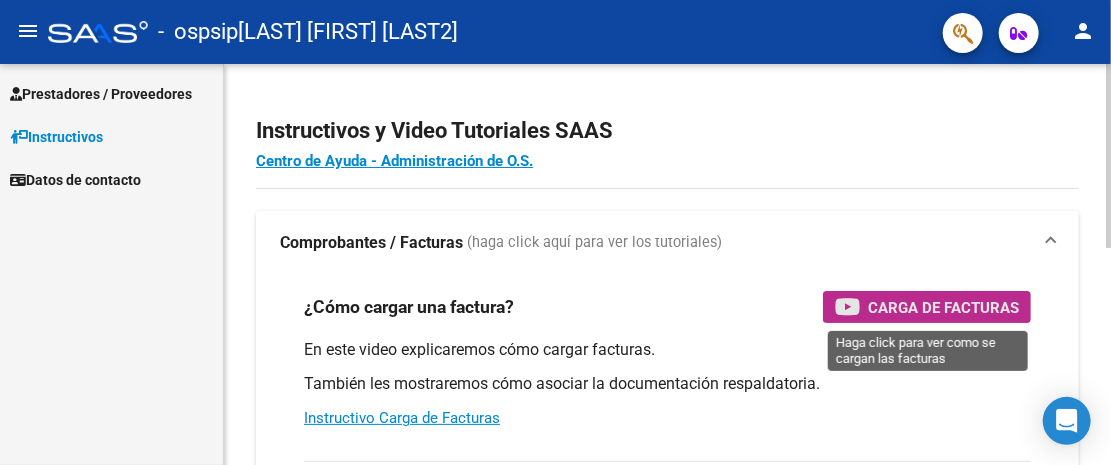 click on "Carga de Facturas" at bounding box center [943, 307] 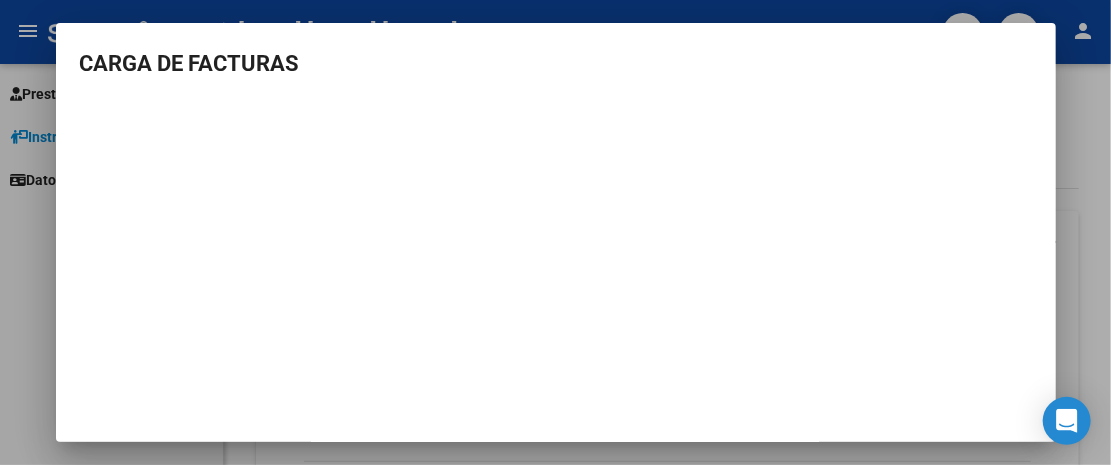 click at bounding box center (555, 232) 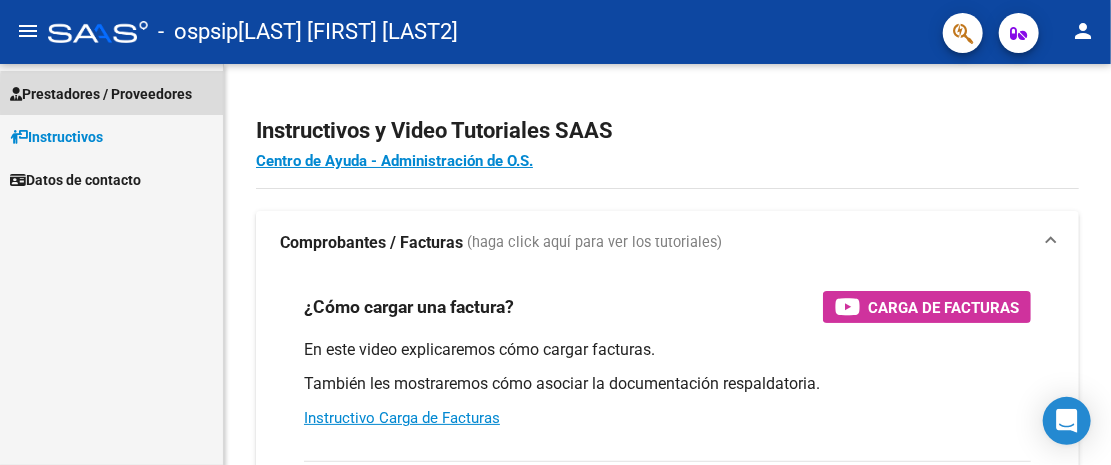 click on "Prestadores / Proveedores" at bounding box center (101, 94) 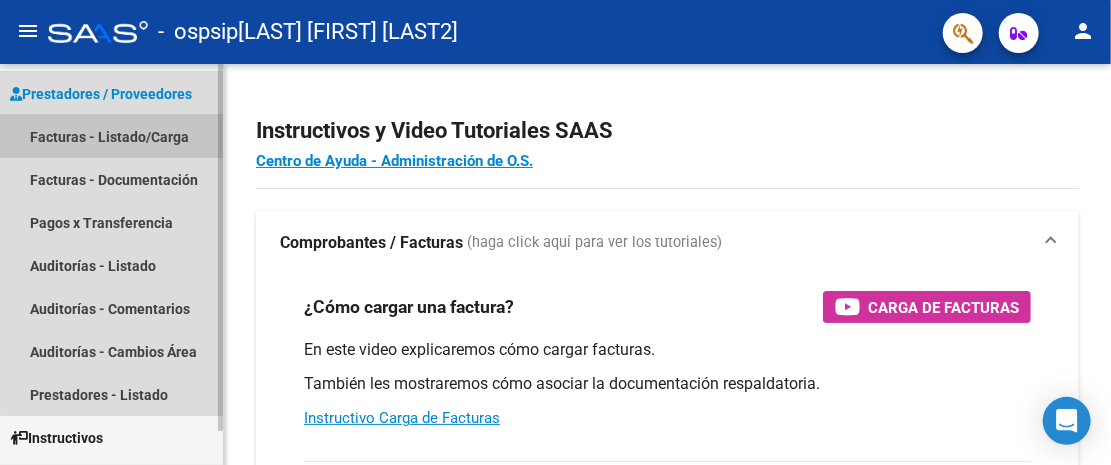 click on "Facturas - Listado/Carga" at bounding box center [111, 136] 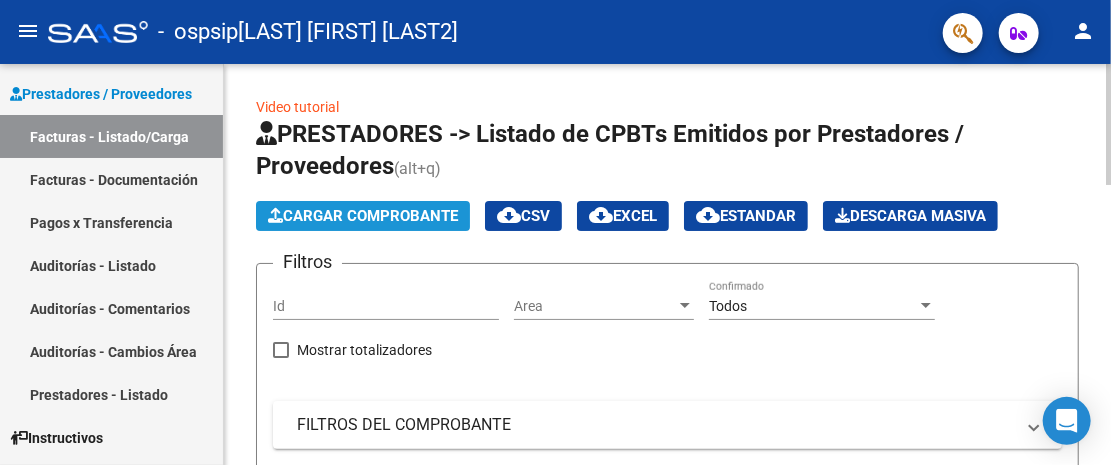 click on "Cargar Comprobante" 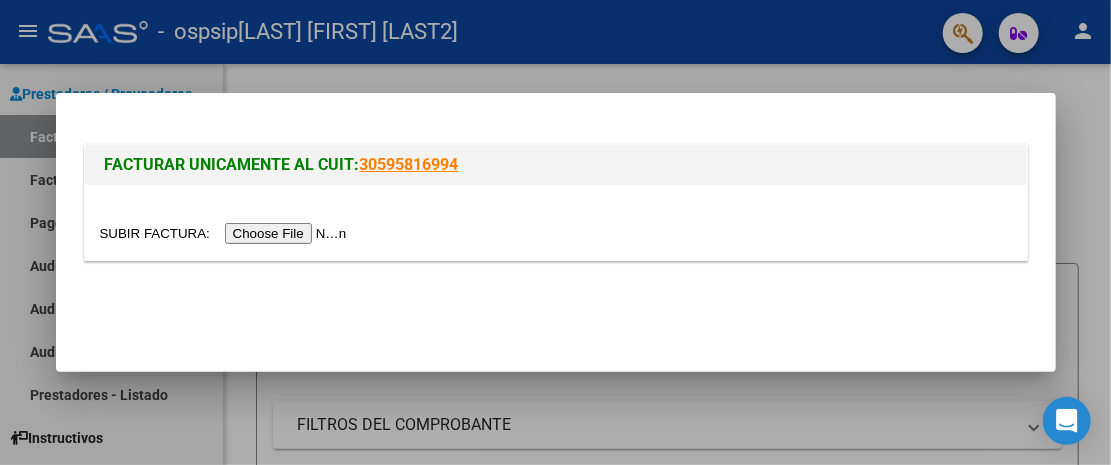 click at bounding box center [226, 233] 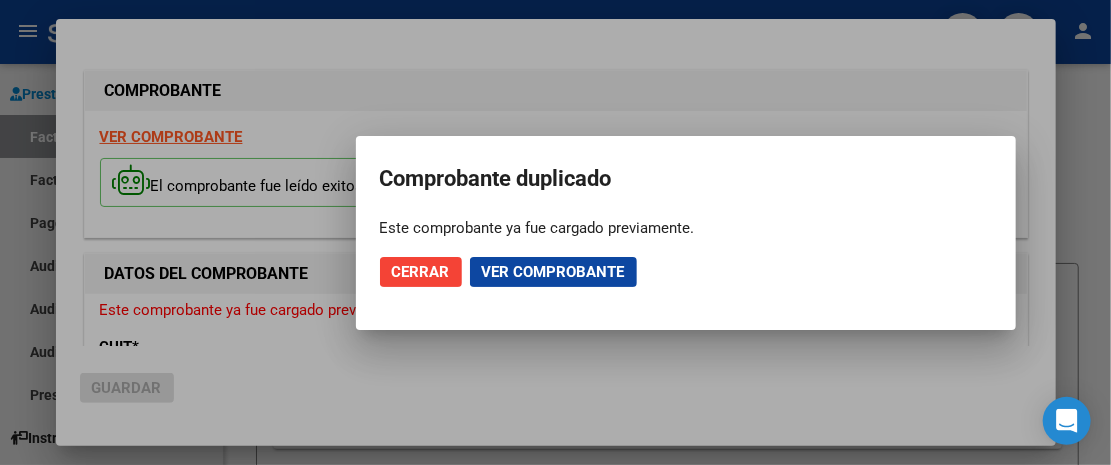 click at bounding box center (555, 232) 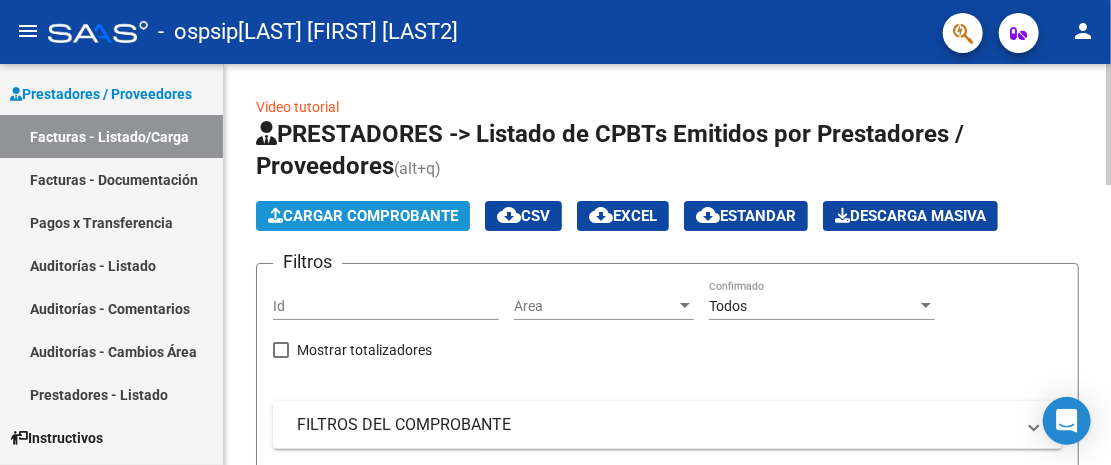 click on "Cargar Comprobante" 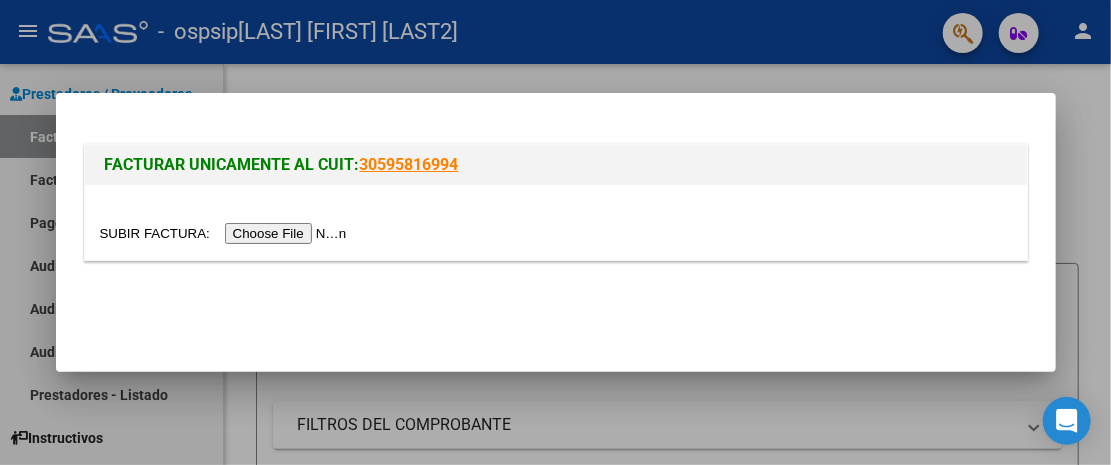 click at bounding box center [226, 233] 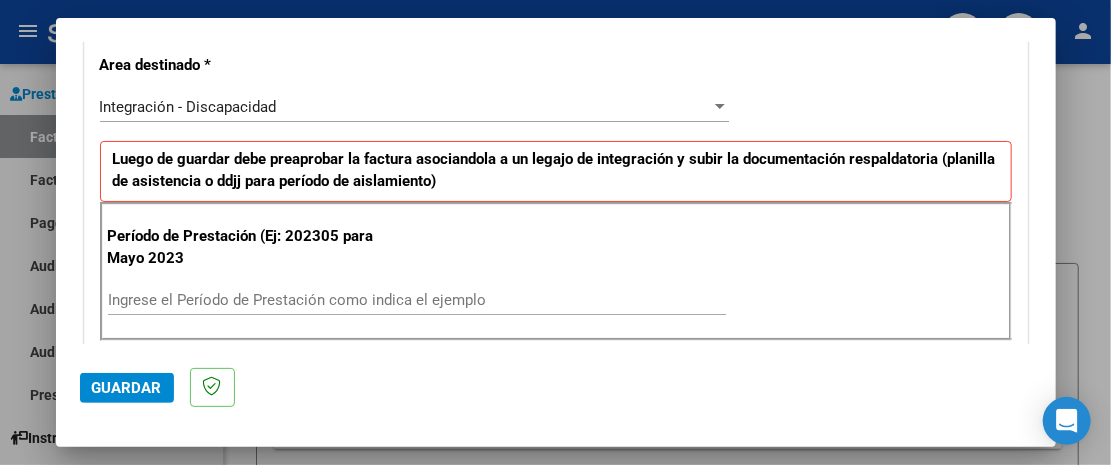 scroll, scrollTop: 471, scrollLeft: 0, axis: vertical 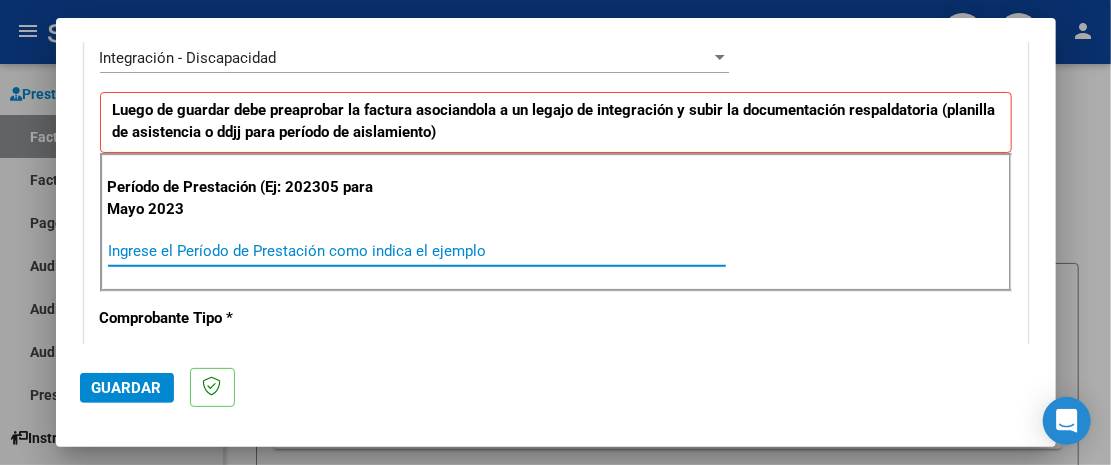 click on "Ingrese el Período de Prestación como indica el ejemplo" at bounding box center (417, 251) 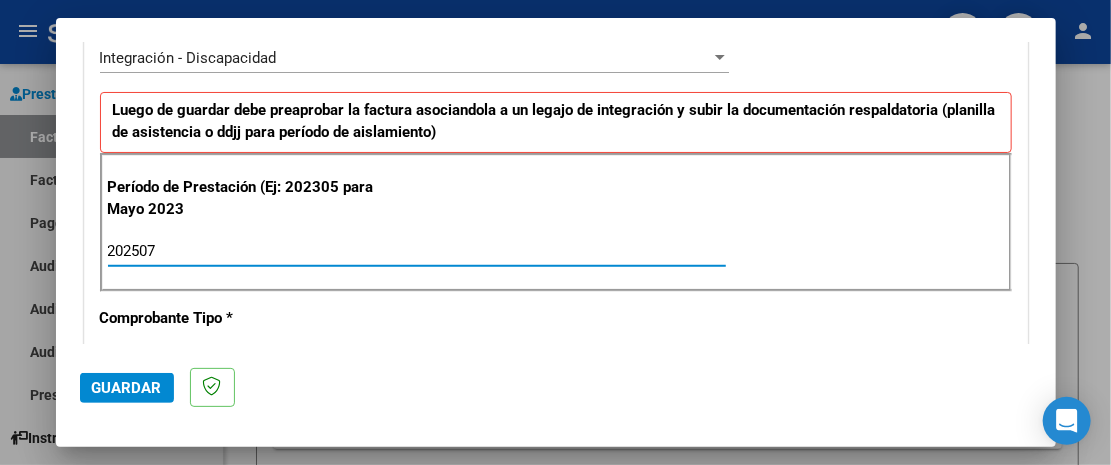 click on "202507" at bounding box center [417, 251] 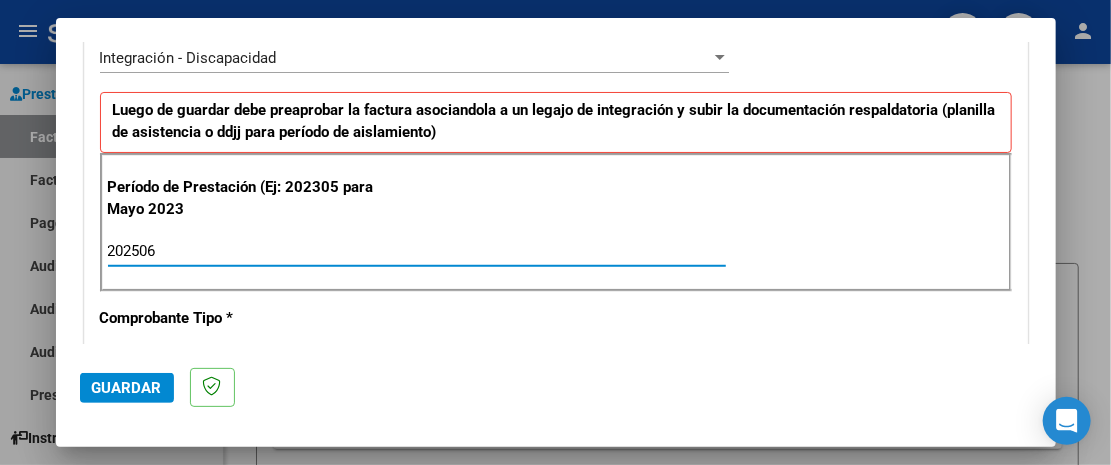 type on "202507" 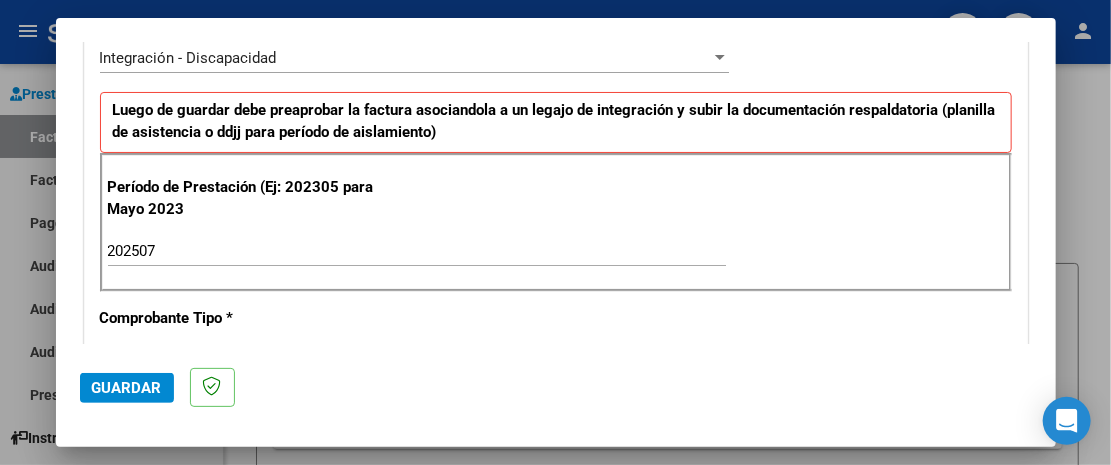 click on "CUIT  *   [CUIT] Ingresar CUIT  ANALISIS PRESTADOR  Area destinado * Integración - Discapacidad Seleccionar Area Luego de guardar debe preaprobar la factura asociandola a un legajo de integración y subir la documentación respaldatoria (planilla de asistencia o ddjj para período de aislamiento)  Período de Prestación (Ej: 202305 para Mayo 2023    202507 Ingrese el Período de Prestación como indica el ejemplo   Comprobante Tipo * Recibo C Seleccionar Tipo Punto de Venta  *   2 Ingresar el Nro.  Número  *   1620 Ingresar el Nro.  Monto  *   $ 160.817,93 Ingresar el monto  Fecha del Cpbt.  *   2025-08-02 Ingresar la fecha  CAE / CAEA (no ingrese CAI)    75313707604318 Ingresar el CAE o CAEA (no ingrese CAI)  Fecha de Vencimiento    Ingresar la fecha  Ref. Externa    Ingresar la ref.  N° Liquidación    Ingresar el N° Liquidación" at bounding box center [556, 555] 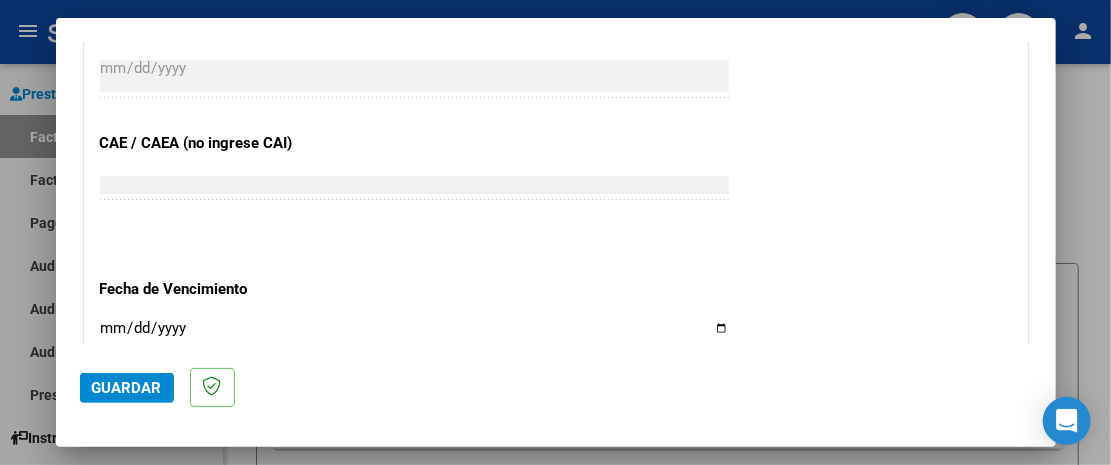 scroll, scrollTop: 1274, scrollLeft: 0, axis: vertical 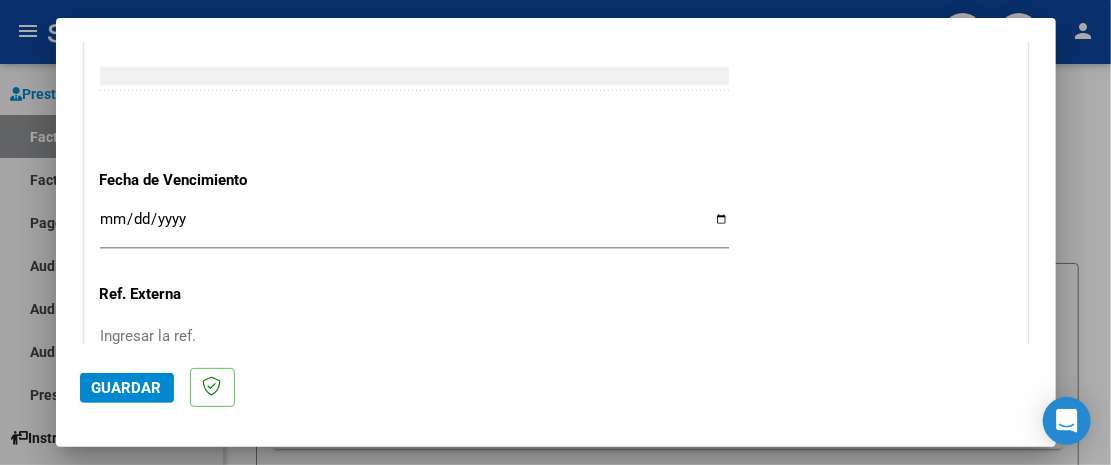 click on "Ingresar la fecha" at bounding box center (414, 227) 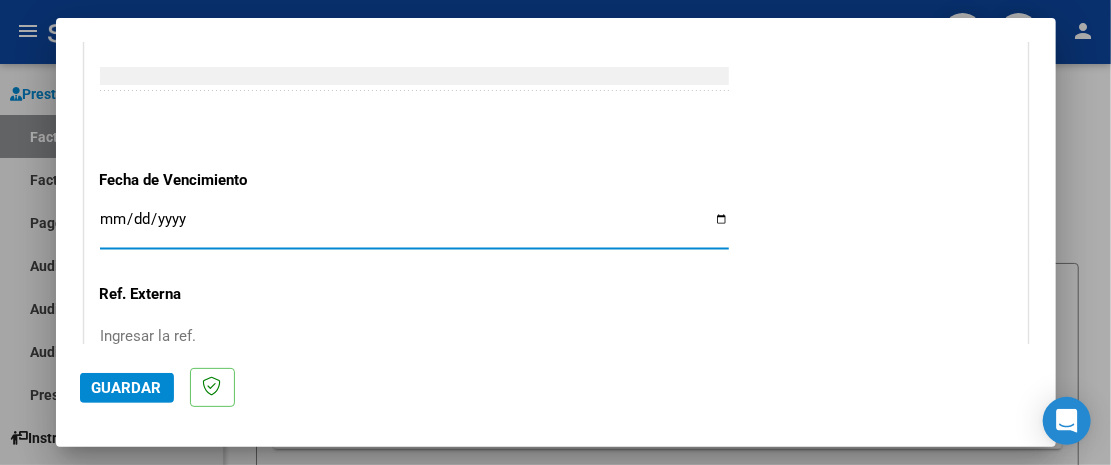 type on "[DATE]" 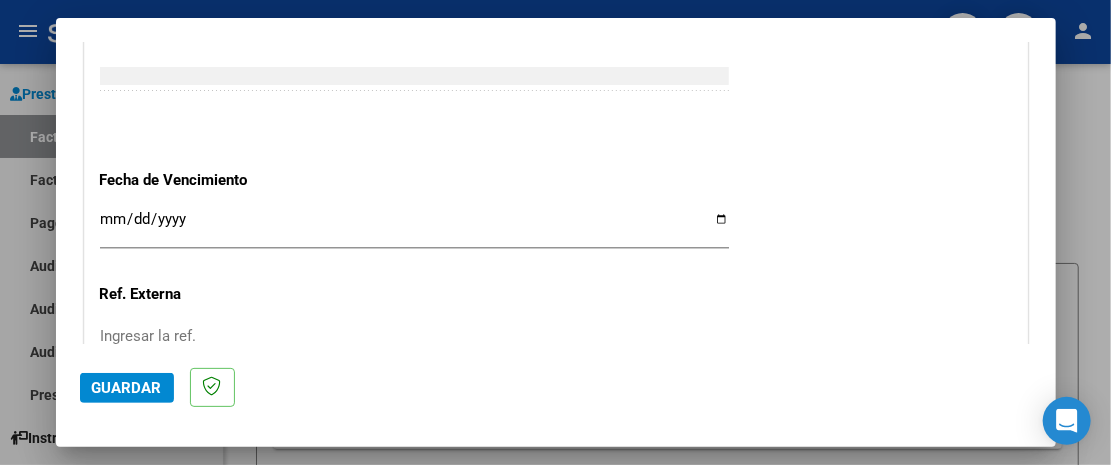 scroll, scrollTop: 1477, scrollLeft: 0, axis: vertical 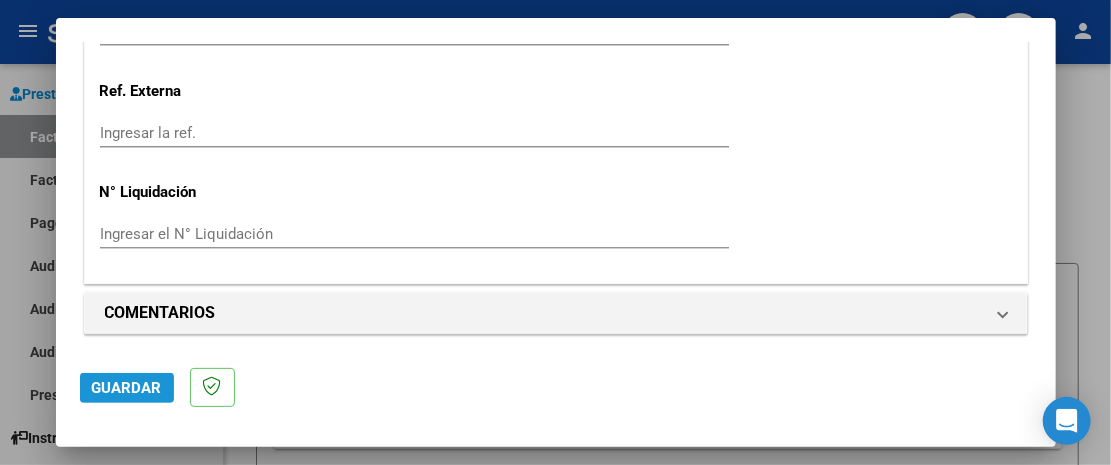 click on "Guardar" 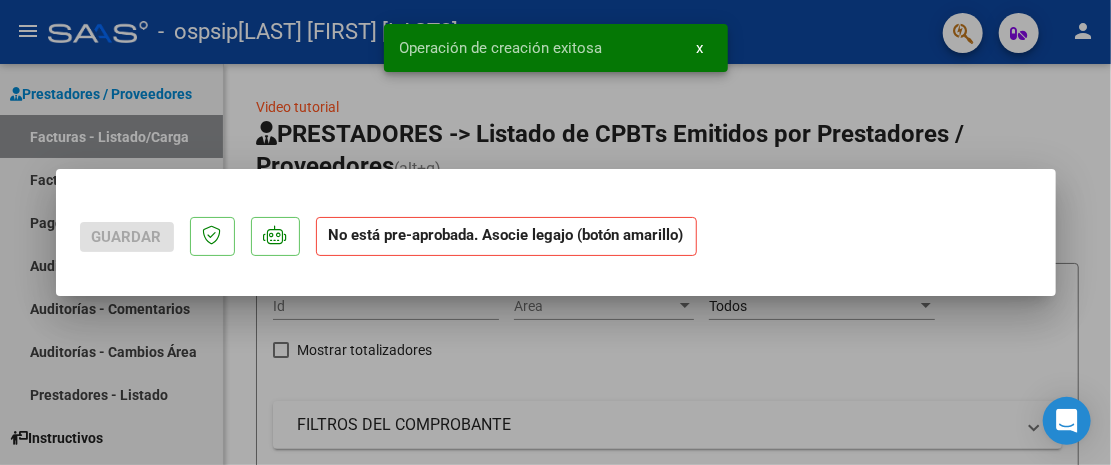 scroll, scrollTop: 0, scrollLeft: 0, axis: both 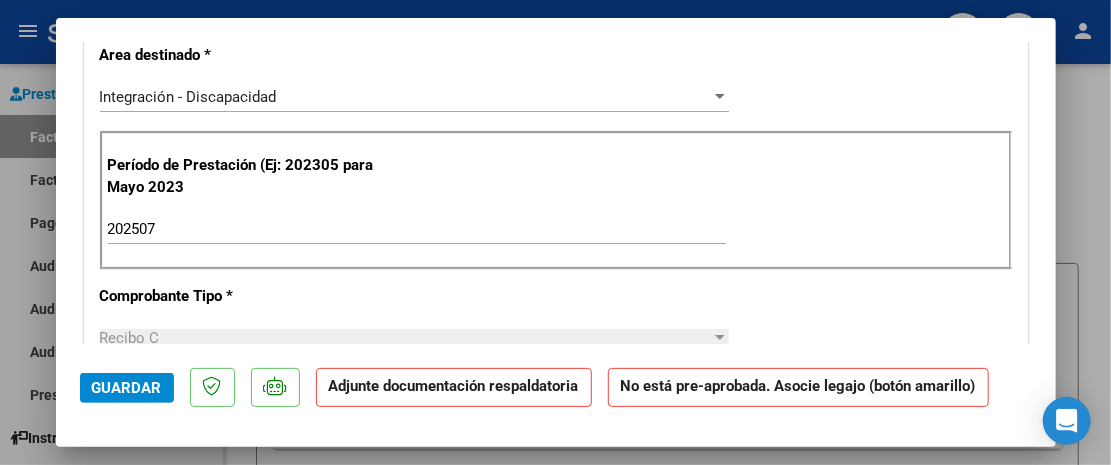 click on "Adjunte documentación respaldatoria" 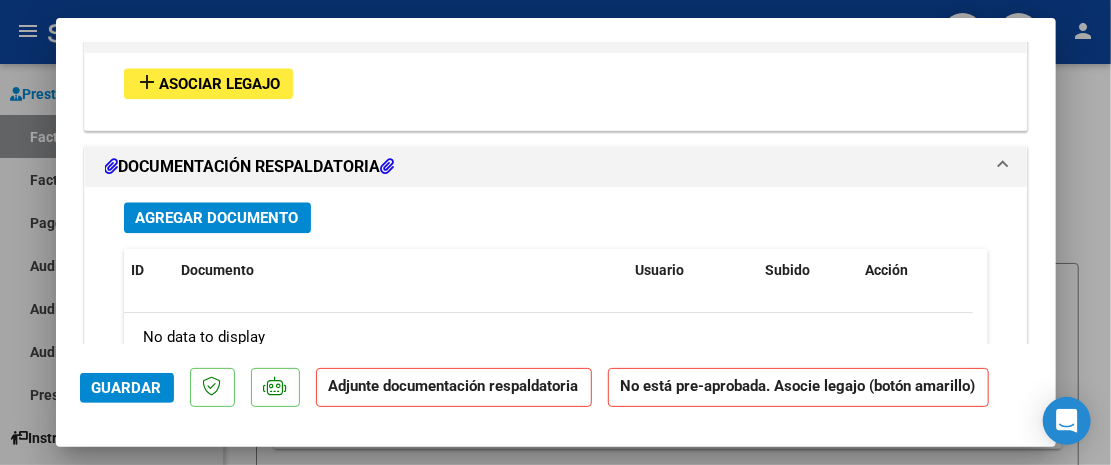 scroll, scrollTop: 1917, scrollLeft: 0, axis: vertical 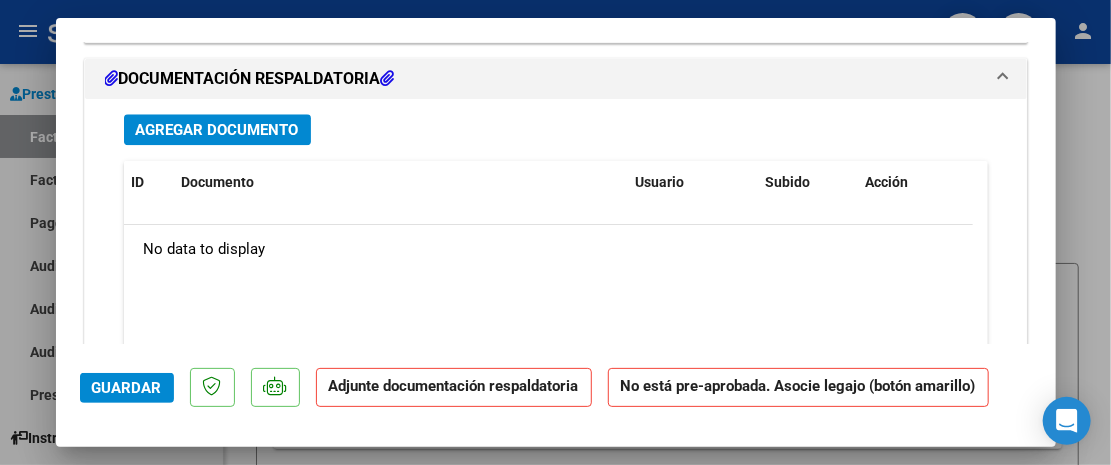 click on "Agregar Documento" at bounding box center [217, 130] 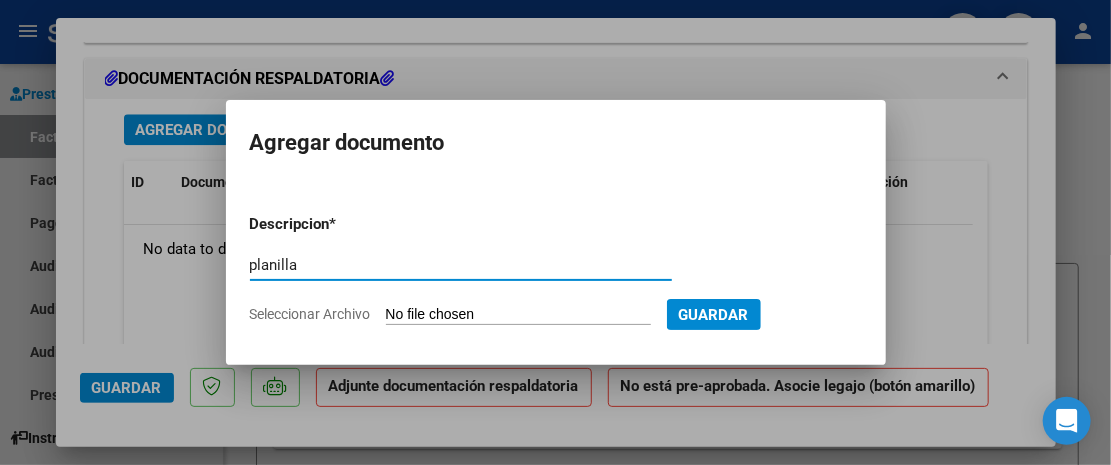 type on "planilla" 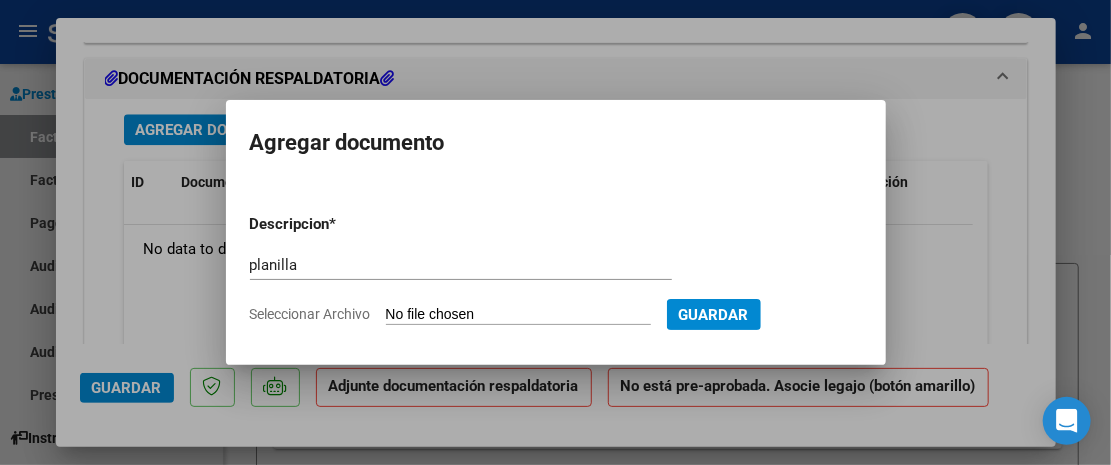 click on "Seleccionar Archivo" at bounding box center [518, 315] 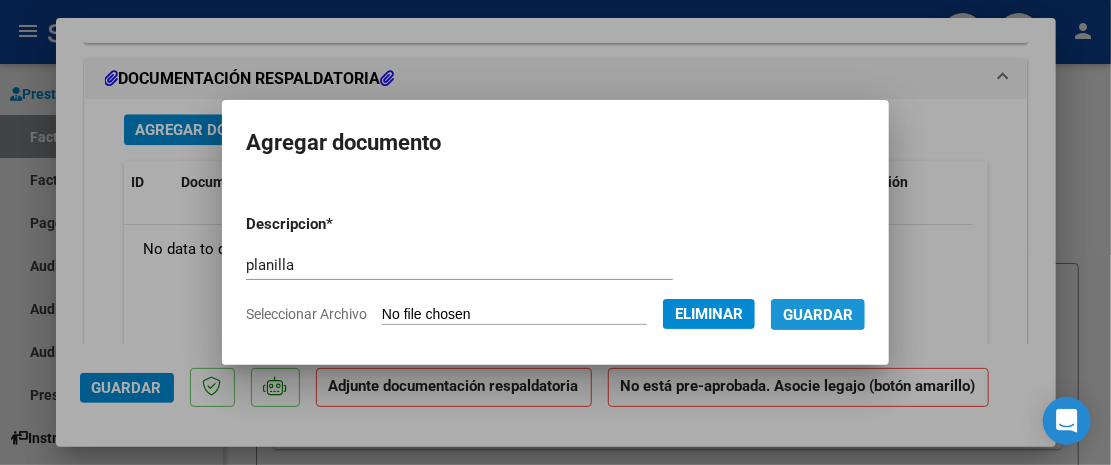 click on "Guardar" at bounding box center [818, 315] 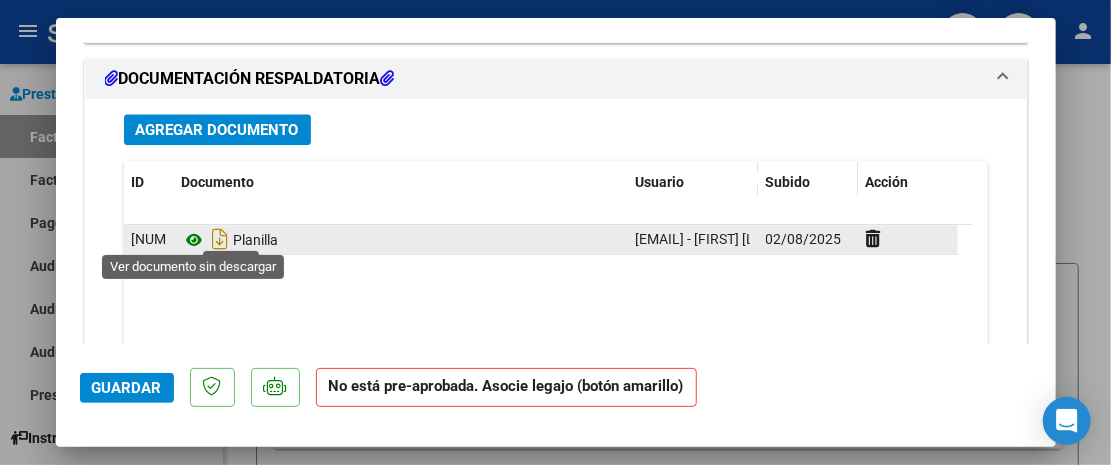click 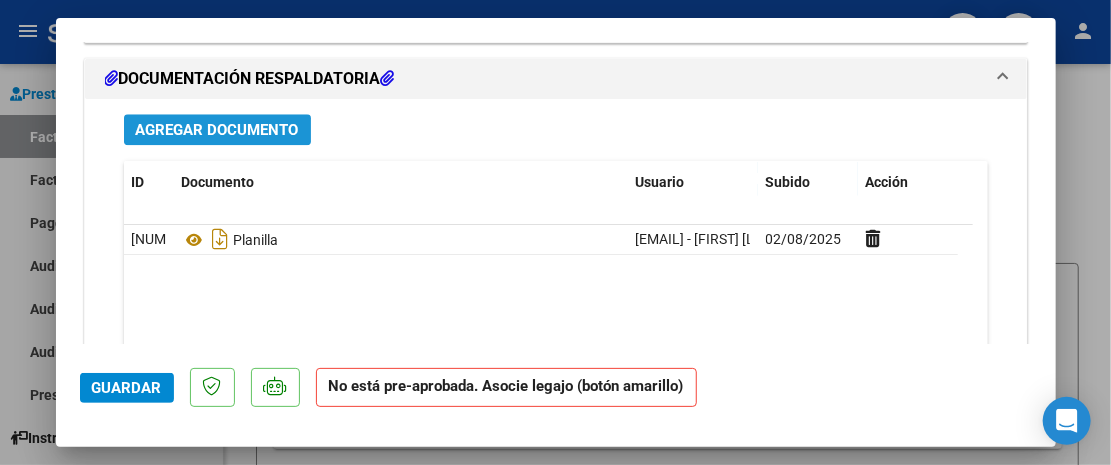 click on "Agregar Documento" at bounding box center [217, 130] 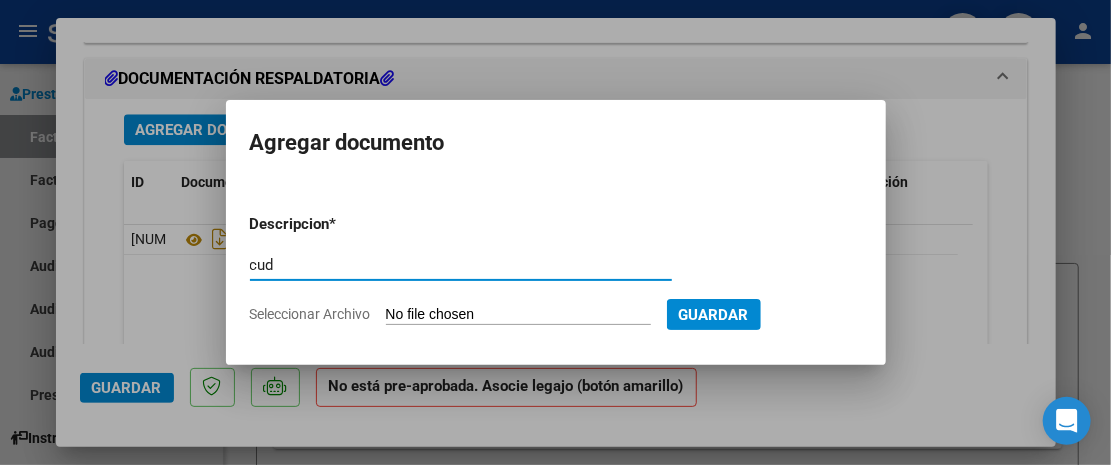 type on "cud" 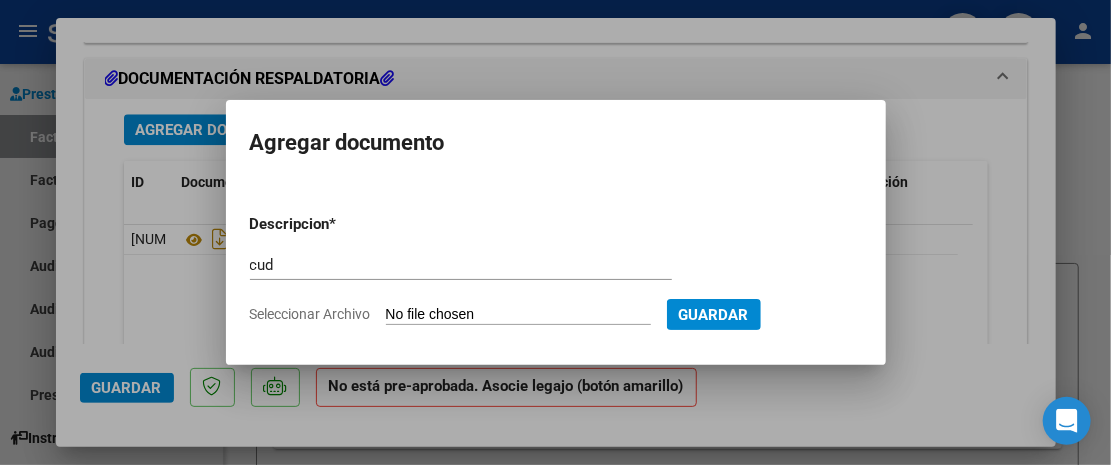 type on "C:\fakepath\CUD [LAST].pdf" 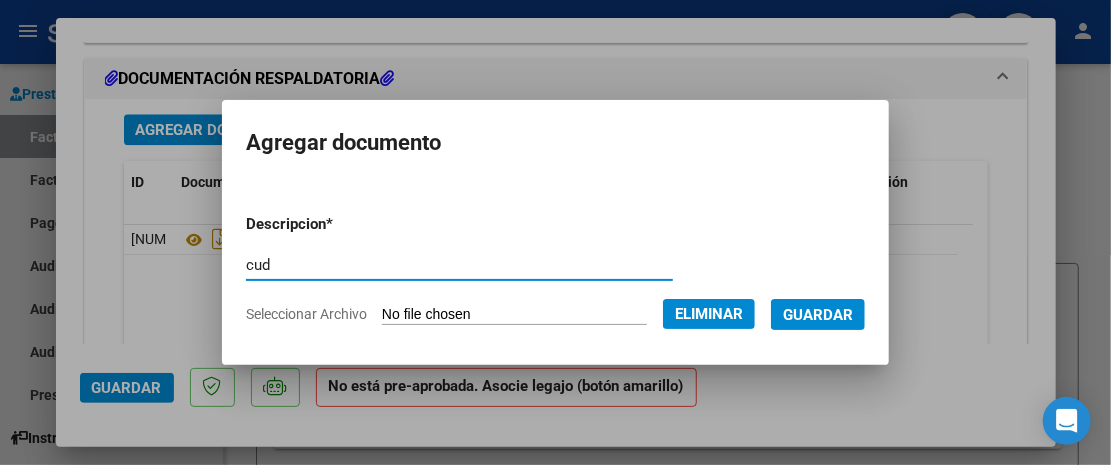 click on "cud" at bounding box center (459, 265) 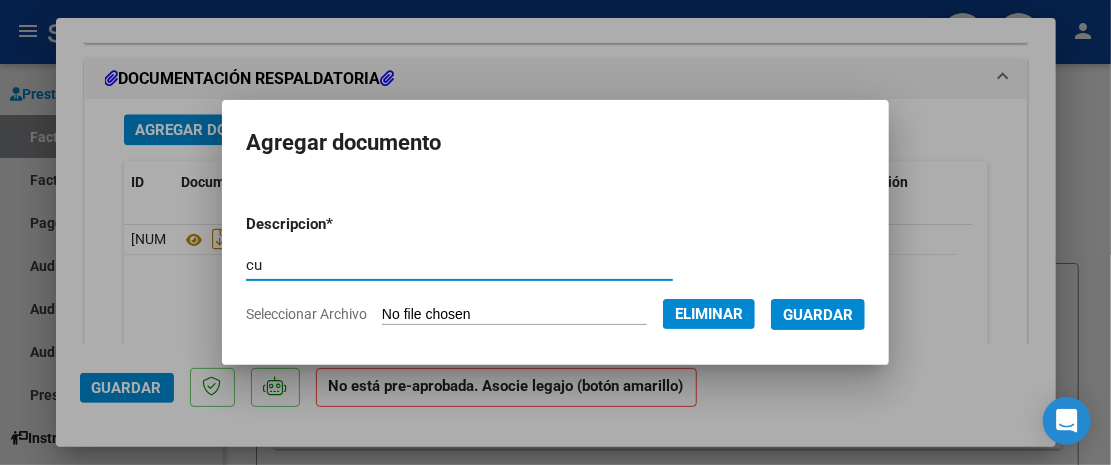 type on "c" 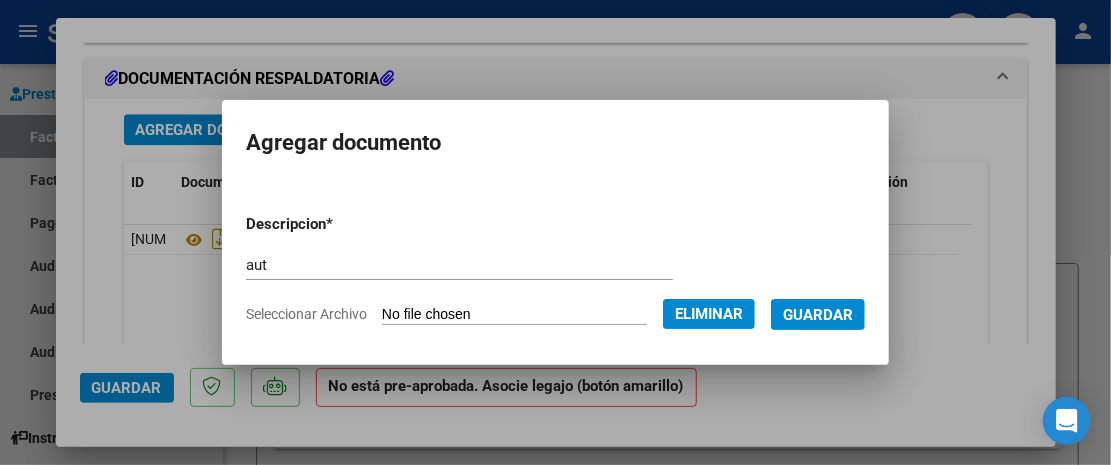 click on "aut" at bounding box center (459, 265) 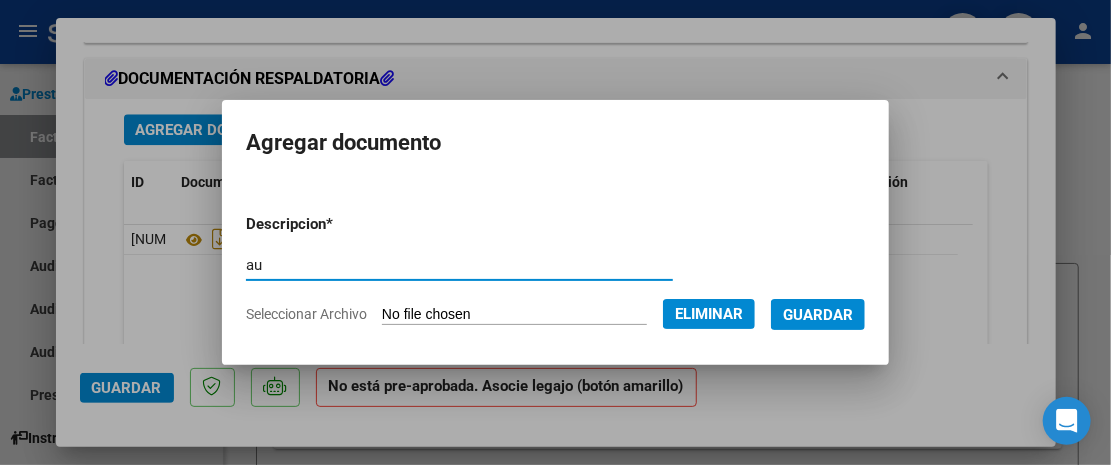 type on "a" 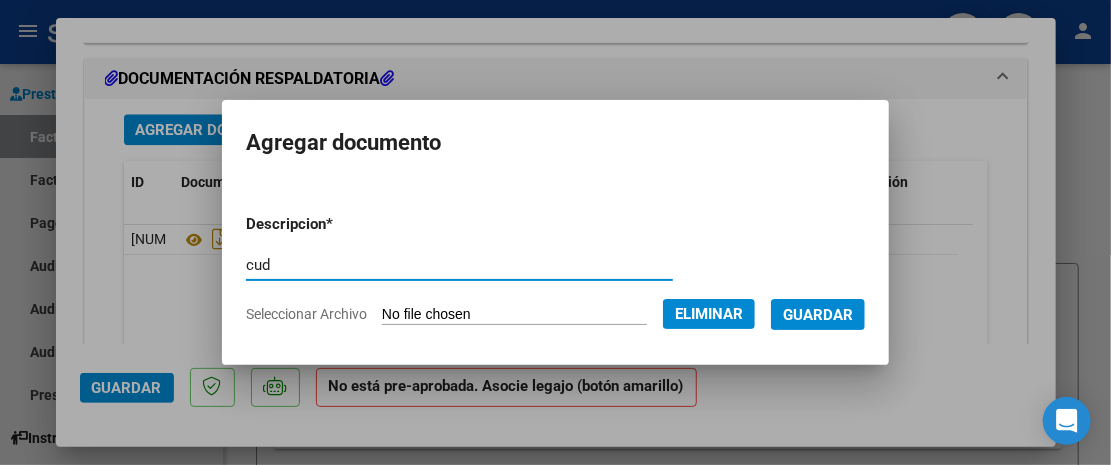 type on "cud" 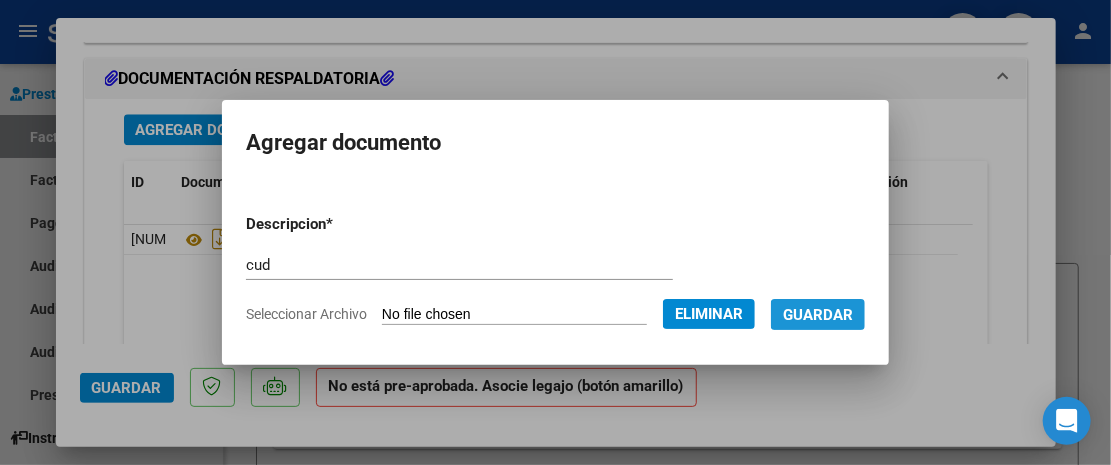 click on "Guardar" at bounding box center [818, 315] 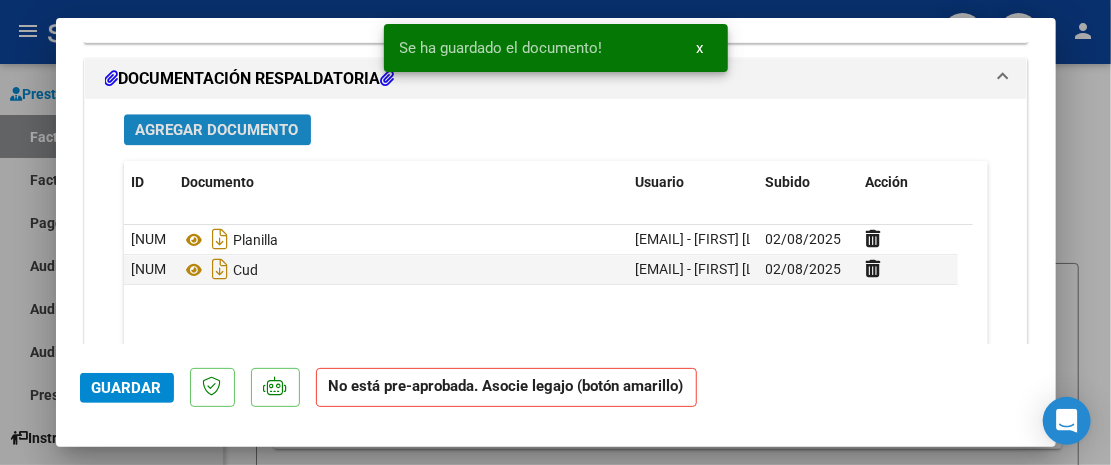 click on "Agregar Documento" at bounding box center (217, 130) 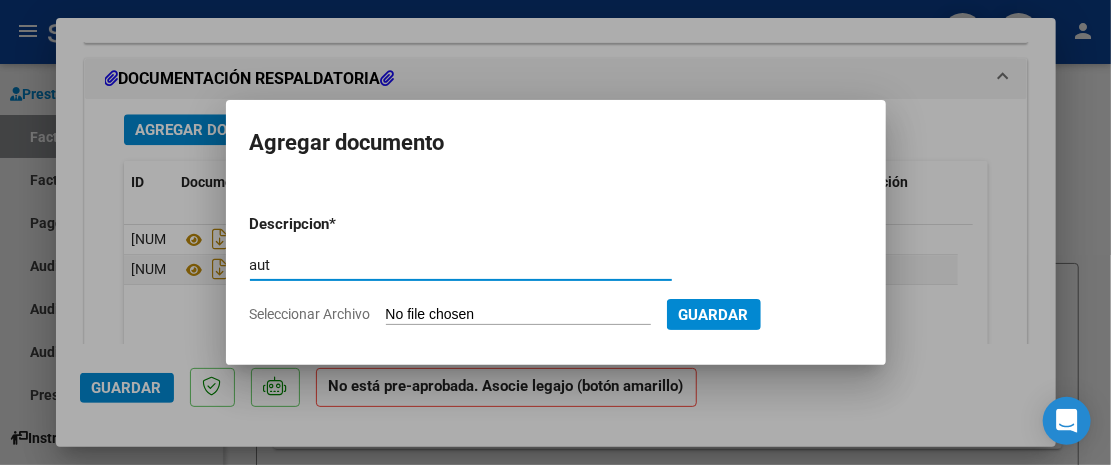 type on "aut" 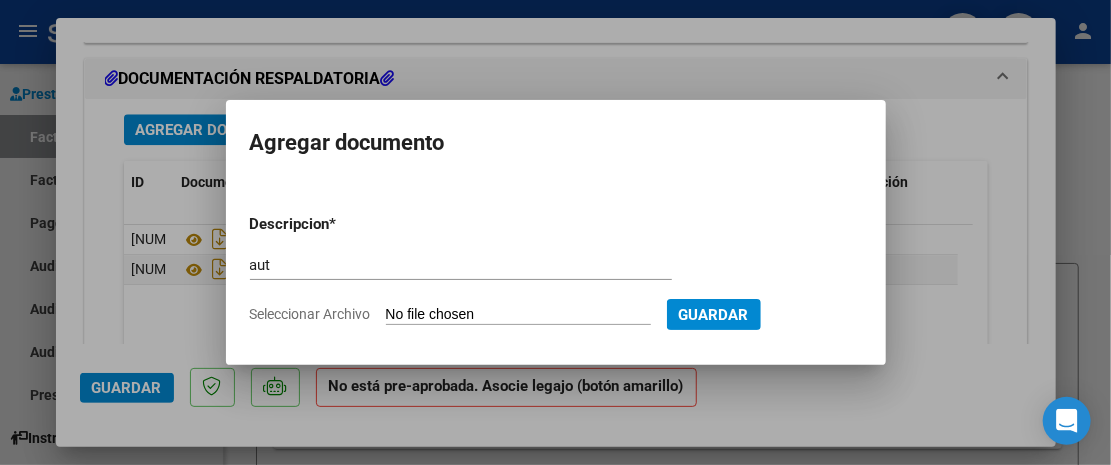 click on "Seleccionar Archivo" at bounding box center (518, 315) 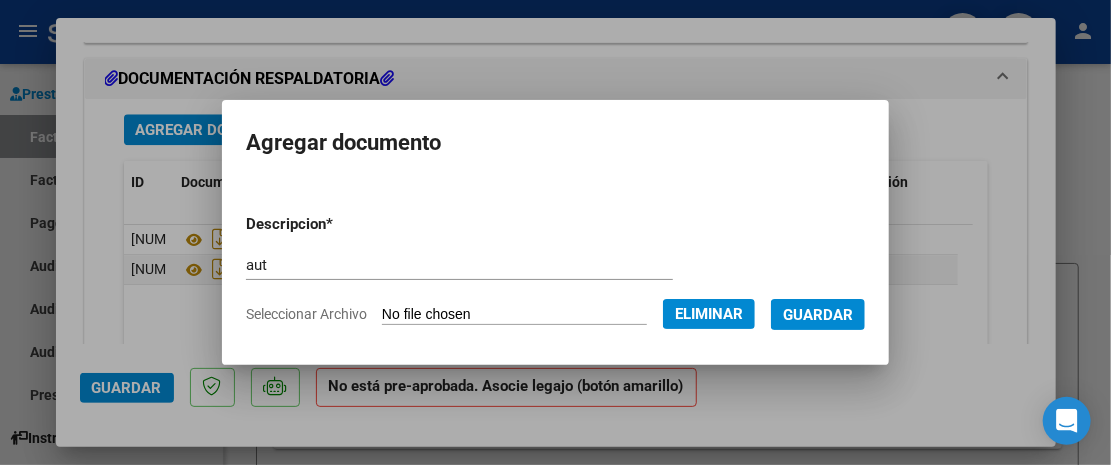 click on "Guardar" at bounding box center (818, 315) 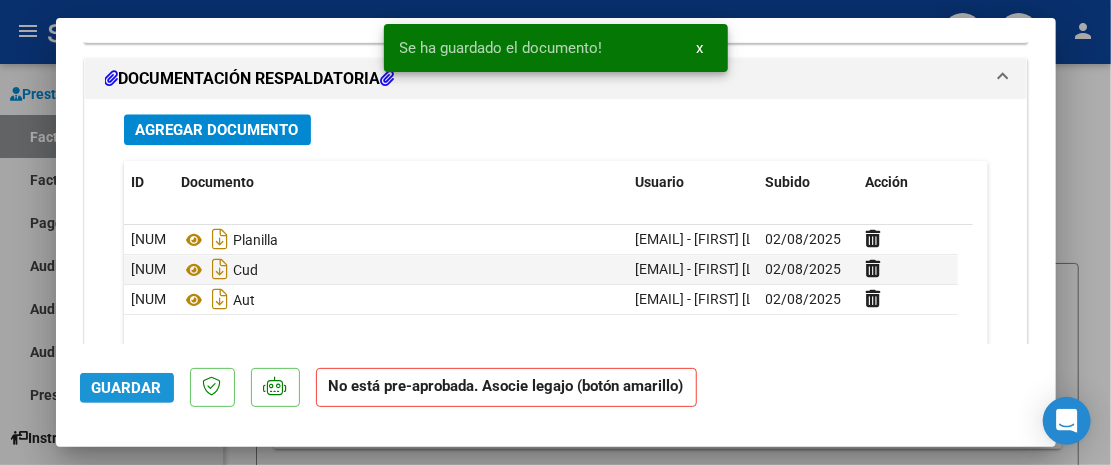 click on "Guardar" 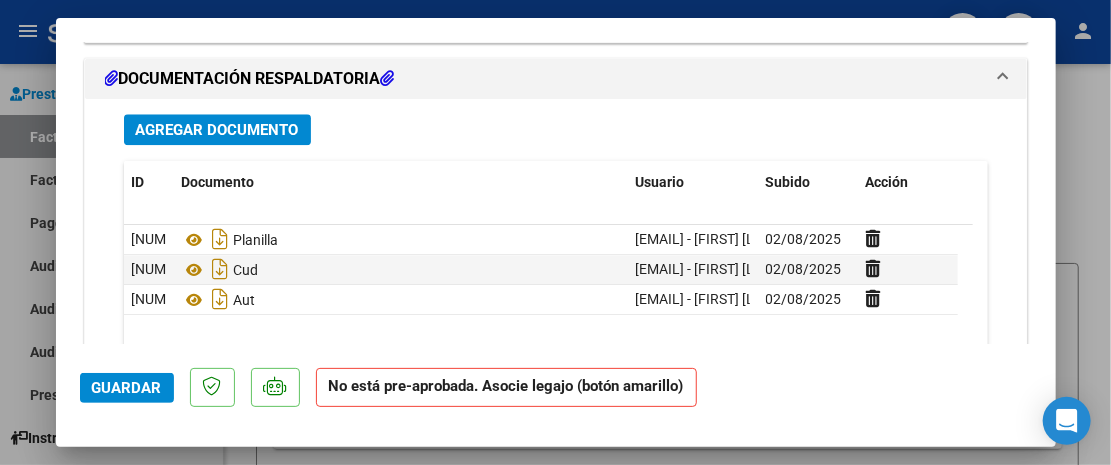 click at bounding box center [555, 232] 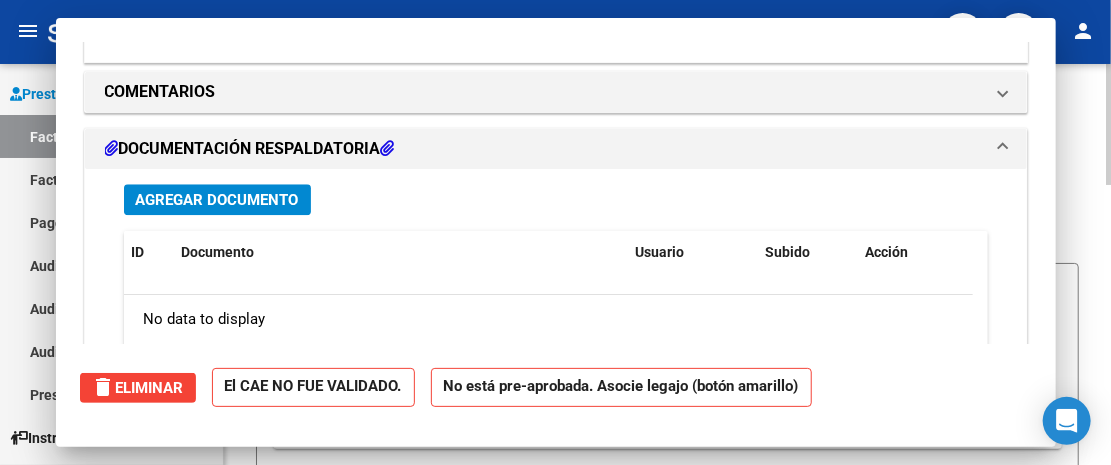 scroll, scrollTop: 0, scrollLeft: 0, axis: both 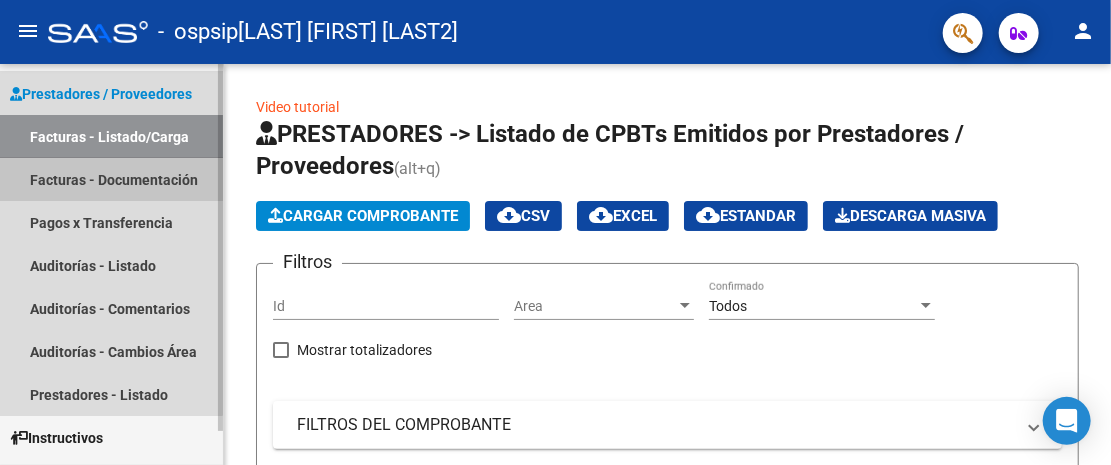 click on "Facturas - Documentación" at bounding box center [111, 179] 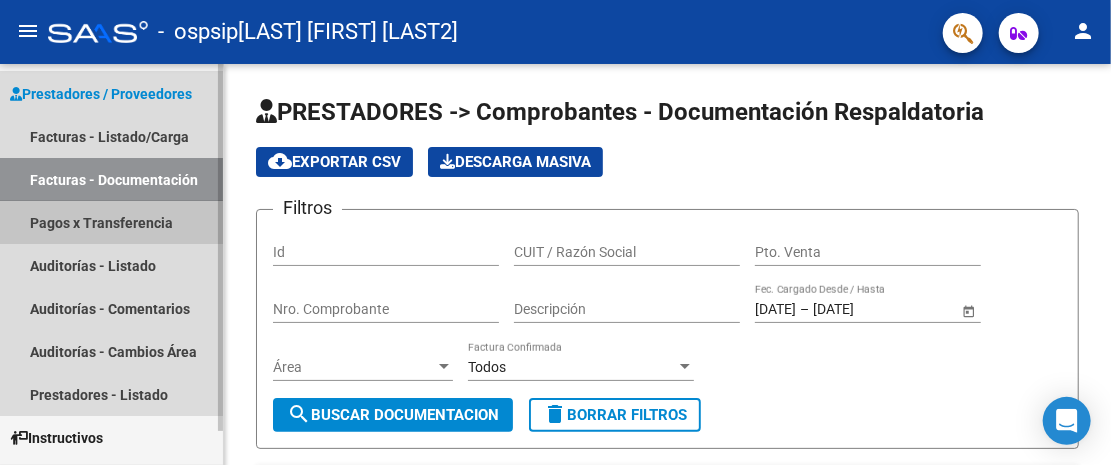 click on "Pagos x Transferencia" at bounding box center (111, 222) 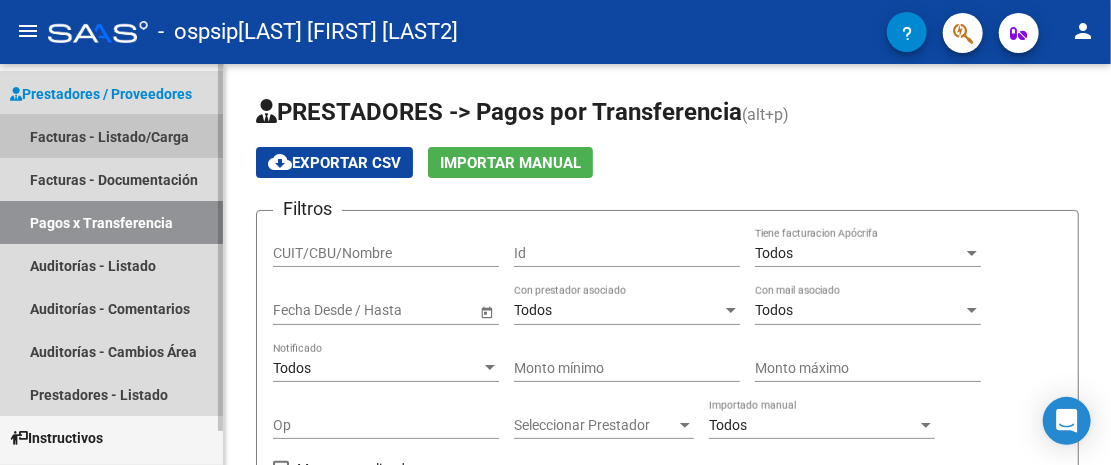 click on "Facturas - Listado/Carga" at bounding box center (111, 136) 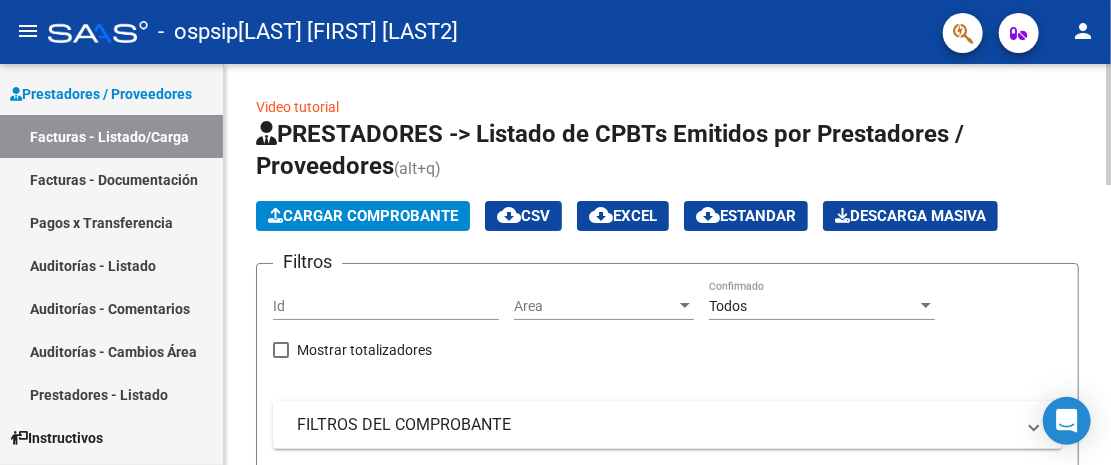 click on "Video tutorial   PRESTADORES -> Listado de CPBTs Emitidos por Prestadores / Proveedores (alt+q)   Cargar Comprobante
cloud_download  CSV  cloud_download  EXCEL  cloud_download  Estandar   Descarga Masiva
Filtros Id Area Area Todos Confirmado   Mostrar totalizadores   FILTROS DEL COMPROBANTE  Comprobante Tipo Comprobante Tipo Start date – End date Fec. Comprobante Desde / Hasta Días Emisión Desde(cant. días) Días Emisión Hasta(cant. días) CUIT / Razón Social Pto. Venta Nro. Comprobante Código SSS CAE Válido CAE Válido Todos Cargado Módulo Hosp. Todos Tiene facturacion Apócrifa Hospital Refes  FILTROS DE INTEGRACION  Período De Prestación Campos del Archivo de Rendición Devuelto x SSS (dr_envio) Todos Rendido x SSS (dr_envio) Tipo de Registro Tipo de Registro Período Presentación Período Presentación Campos del Legajo Asociado (preaprobación) Afiliado Legajo (cuil/nombre) Todos Solo facturas preaprobadas  MAS FILTROS  Todos Con Doc. Respaldatoria Todos Con Trazabilidad Todos – – 0" 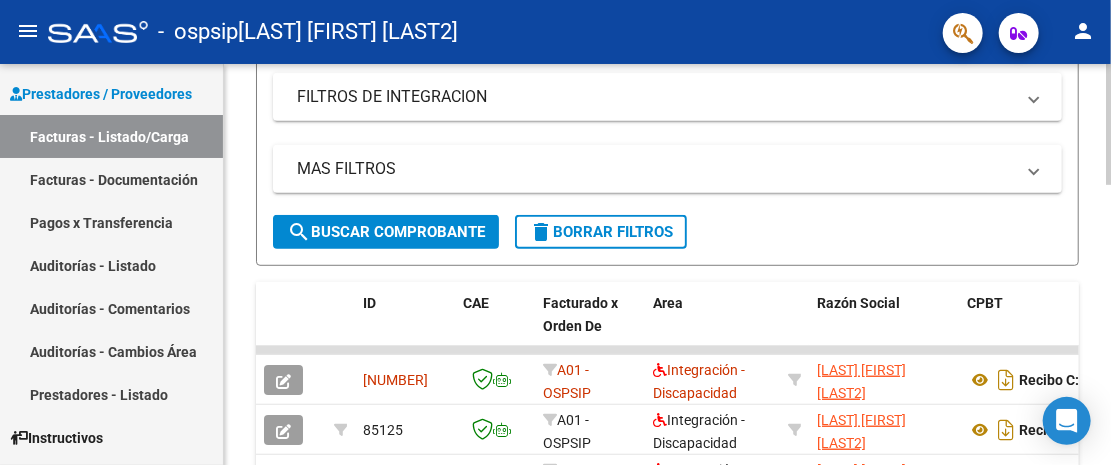 click 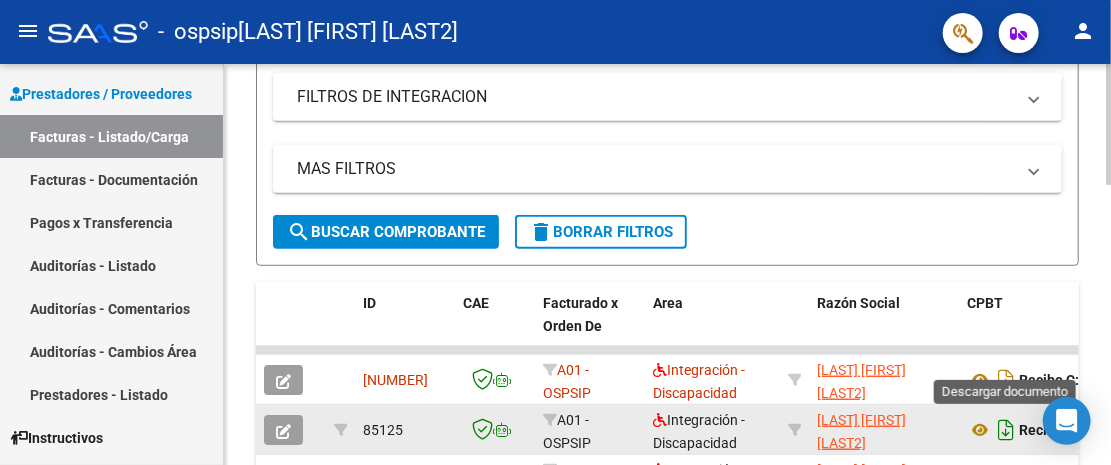 click 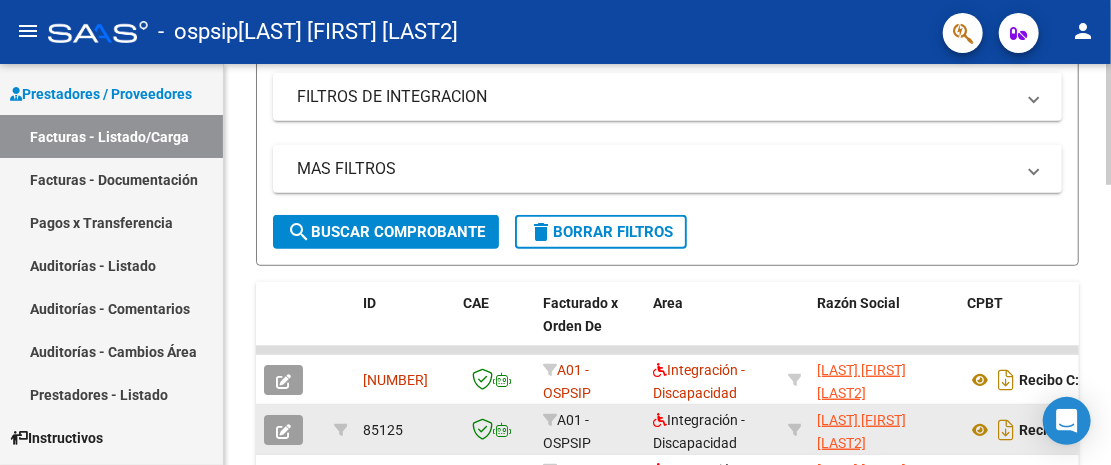click on "Video tutorial   PRESTADORES -> Listado de CPBTs Emitidos por Prestadores / Proveedores (alt+q)   Cargar Comprobante
cloud_download  CSV  cloud_download  EXCEL  cloud_download  Estandar   Descarga Masiva
Filtros Id Area Area Todos Confirmado   Mostrar totalizadores   FILTROS DEL COMPROBANTE  Comprobante Tipo Comprobante Tipo Start date – End date Fec. Comprobante Desde / Hasta Días Emisión Desde(cant. días) Días Emisión Hasta(cant. días) CUIT / Razón Social Pto. Venta Nro. Comprobante Código SSS CAE Válido CAE Válido Todos Cargado Módulo Hosp. Todos Tiene facturacion Apócrifa Hospital Refes  FILTROS DE INTEGRACION  Período De Prestación Campos del Archivo de Rendición Devuelto x SSS (dr_envio) Todos Rendido x SSS (dr_envio) Tipo de Registro Tipo de Registro Período Presentación Período Presentación Campos del Legajo Asociado (preaprobación) Afiliado Legajo (cuil/nombre) Todos Solo facturas preaprobadas  MAS FILTROS  Todos Con Doc. Respaldatoria Todos Con Trazabilidad Todos – – 0" 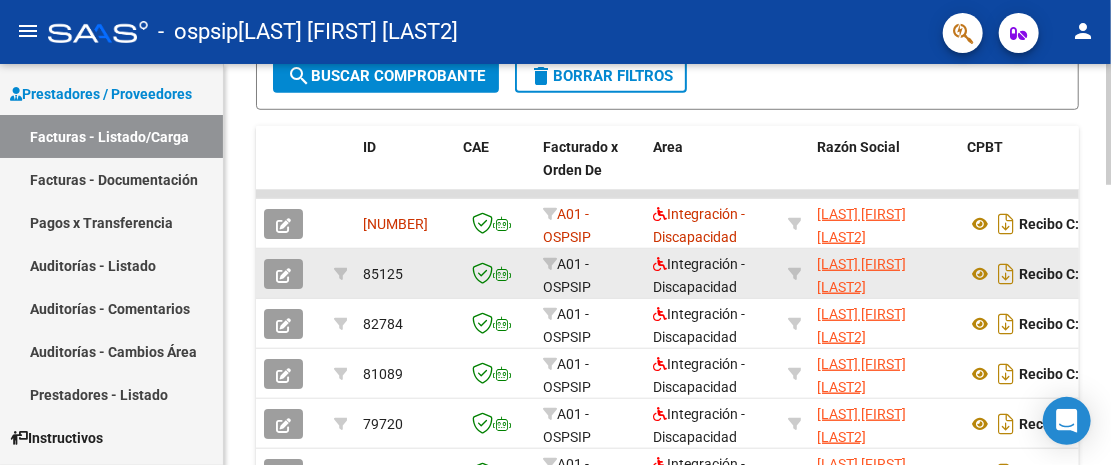 scroll, scrollTop: 560, scrollLeft: 0, axis: vertical 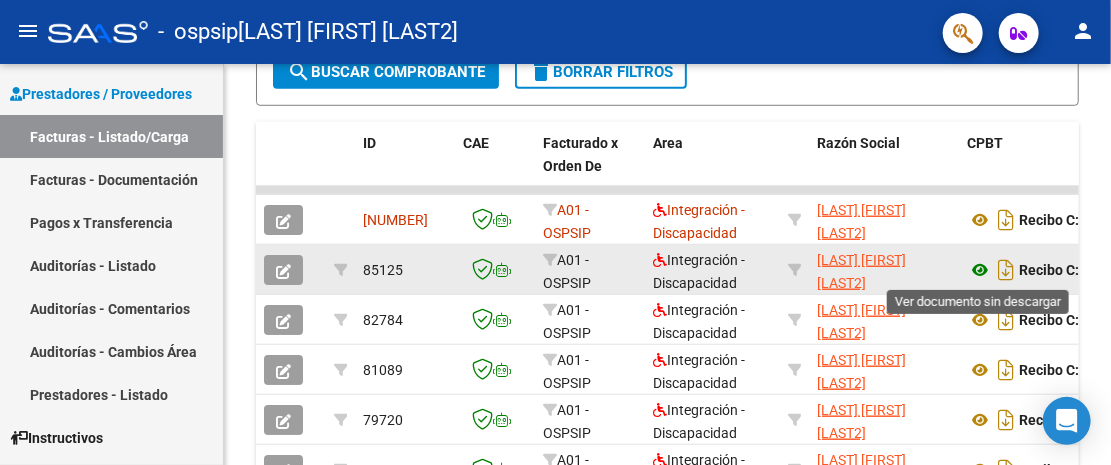click 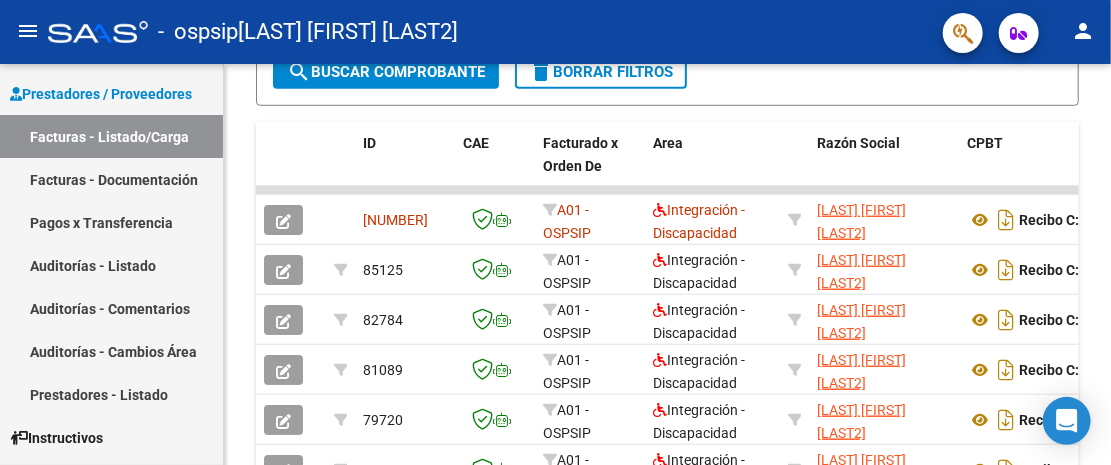 drag, startPoint x: 1009, startPoint y: 315, endPoint x: 1075, endPoint y: 129, distance: 197.36261 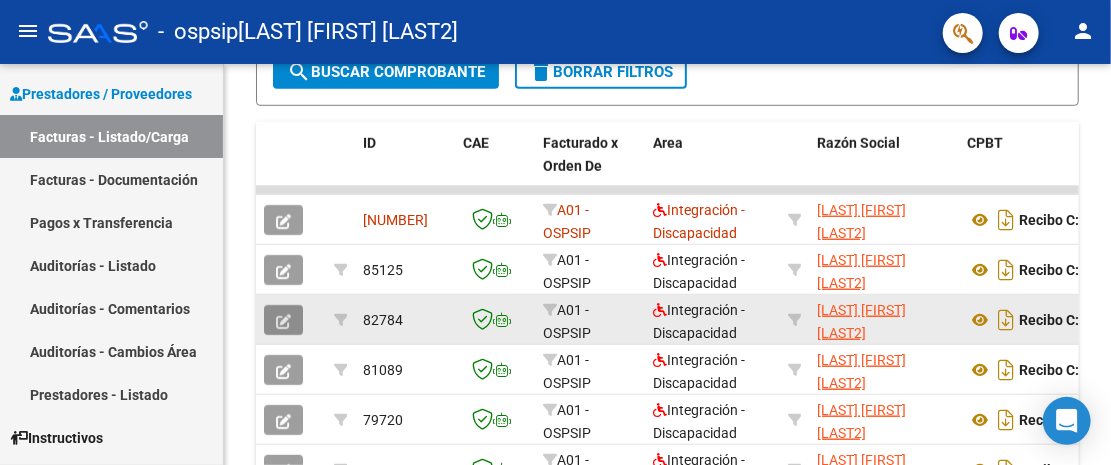 click 